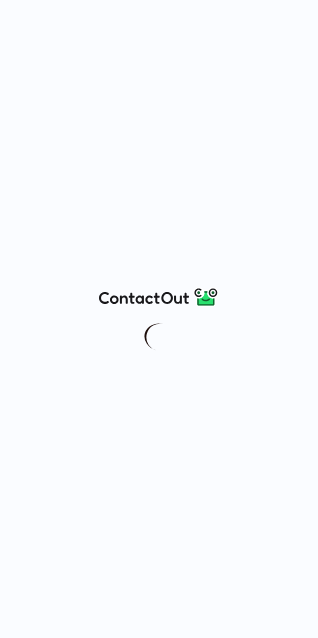 scroll, scrollTop: 0, scrollLeft: 0, axis: both 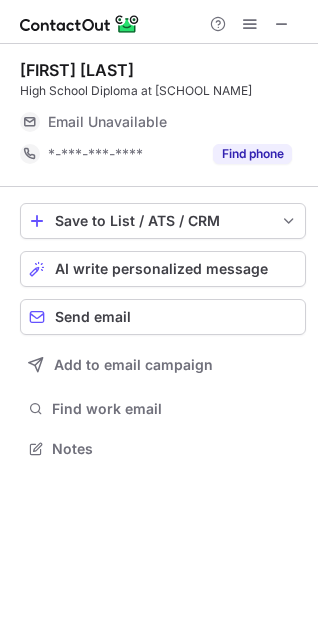 click on "Find phone" at bounding box center [252, 154] 